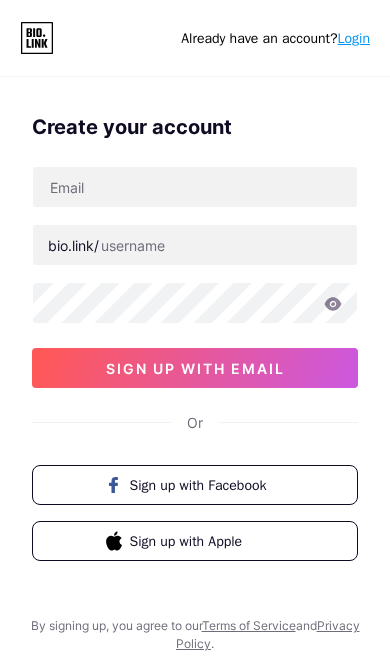 scroll, scrollTop: 0, scrollLeft: 0, axis: both 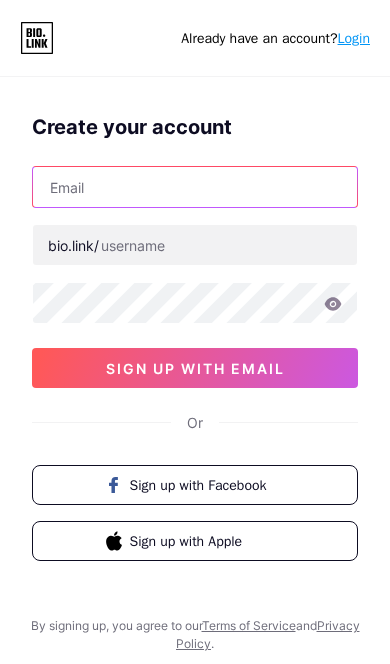 click at bounding box center (195, 187) 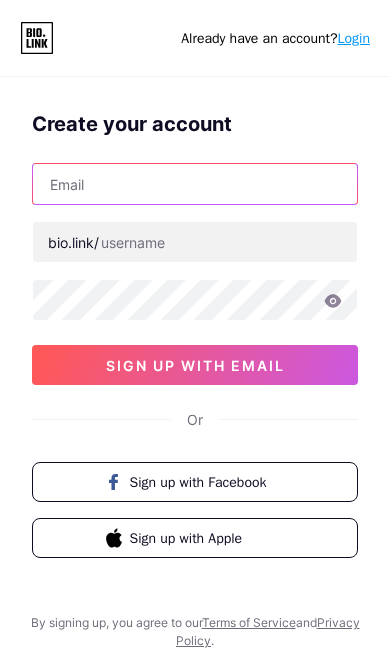 scroll, scrollTop: 3, scrollLeft: 0, axis: vertical 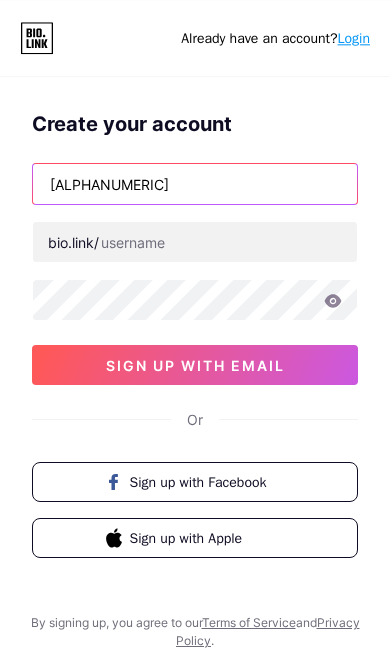 click on "[ALPHANUMERIC]" at bounding box center (195, 184) 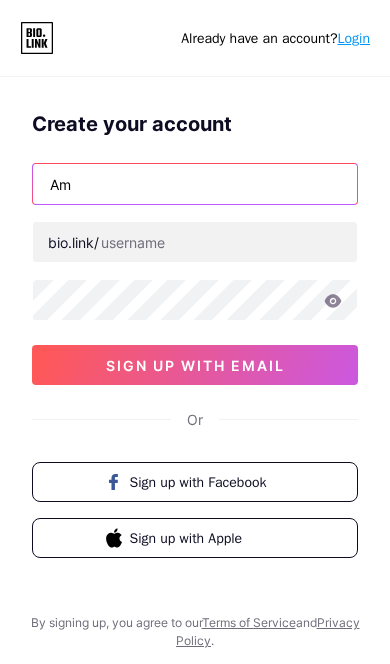 type on "A" 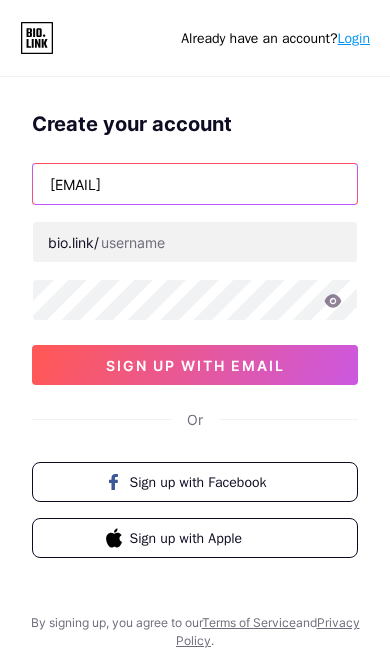 type on "[EMAIL]" 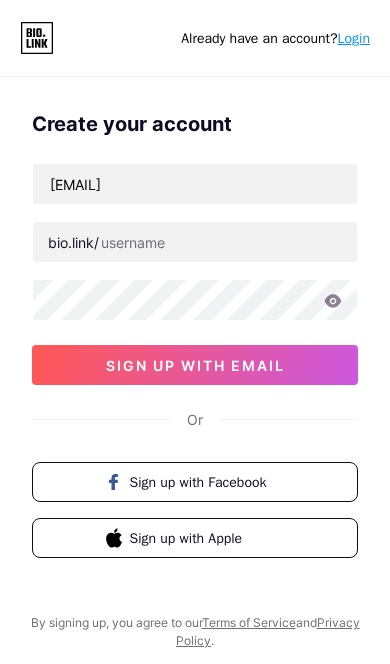 click on "bio.link/" at bounding box center (73, 242) 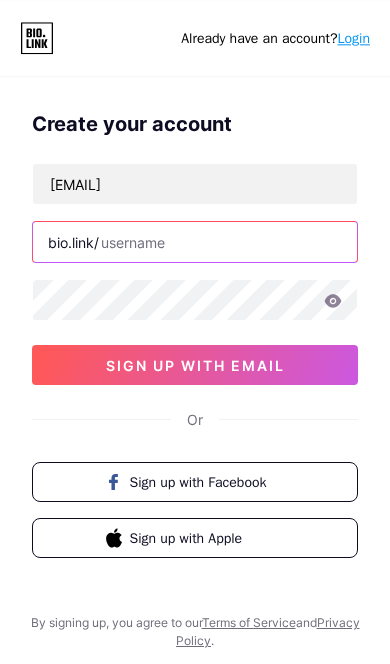 click at bounding box center [195, 242] 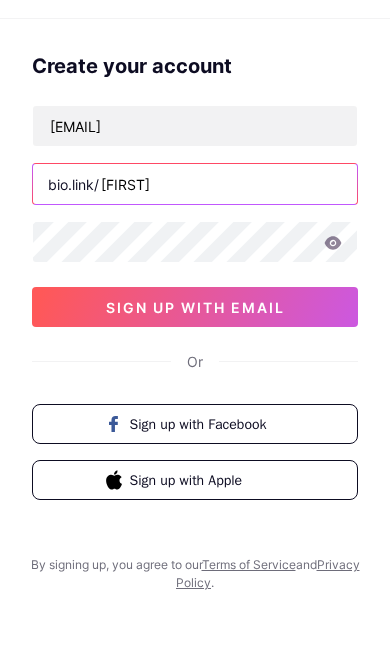 type on "[FIRST]" 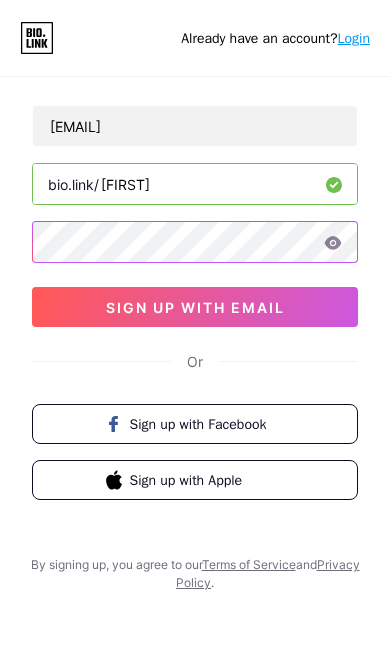 scroll, scrollTop: 61, scrollLeft: 0, axis: vertical 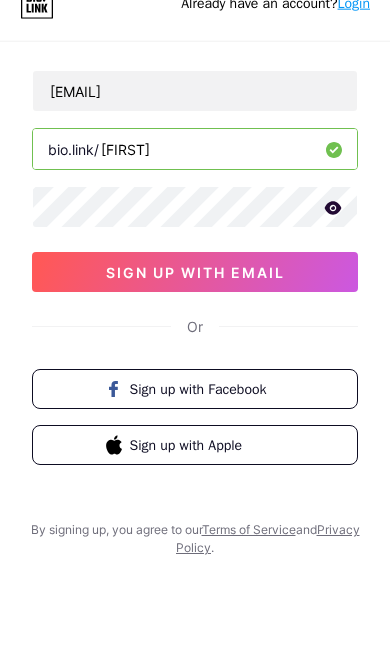 click on "sign up with email" at bounding box center (195, 307) 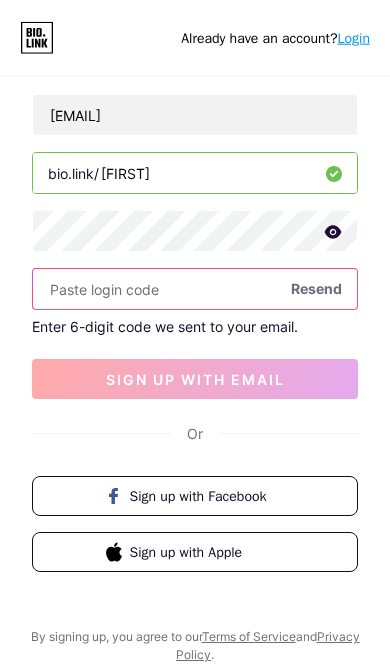 scroll, scrollTop: 96, scrollLeft: 0, axis: vertical 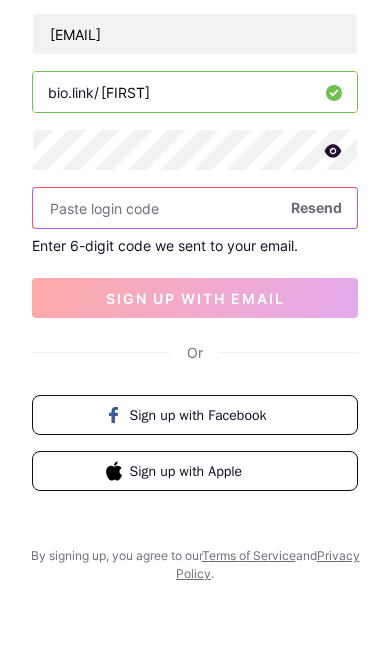 click at bounding box center [195, 289] 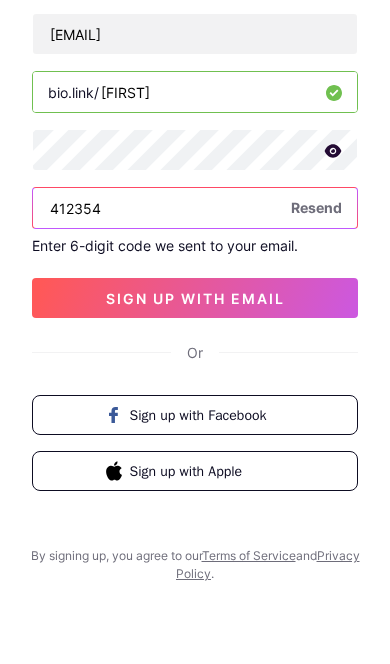 type on "412354" 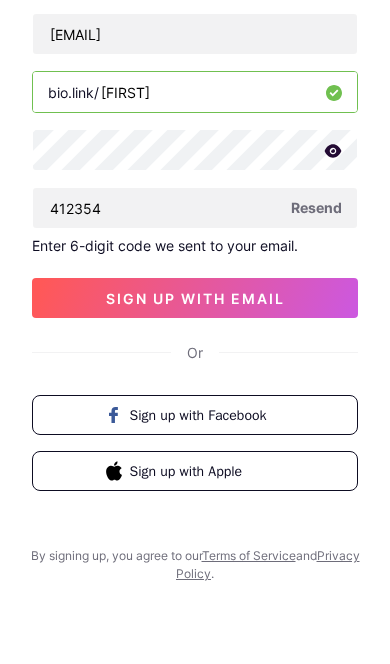 click on "sign up with email" at bounding box center [195, 379] 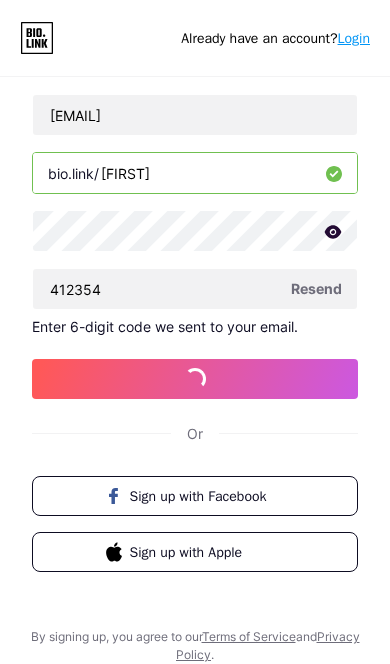 scroll, scrollTop: 116, scrollLeft: 0, axis: vertical 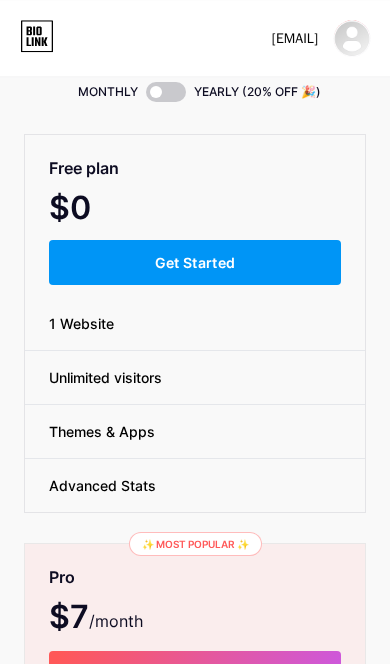 click on "Get Started" at bounding box center [195, 262] 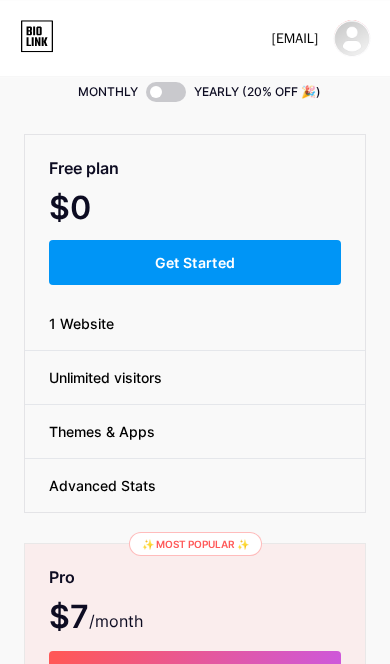 scroll, scrollTop: 0, scrollLeft: 0, axis: both 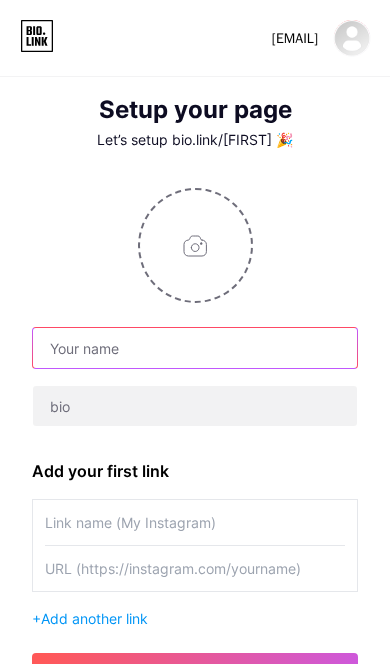 click at bounding box center [195, 348] 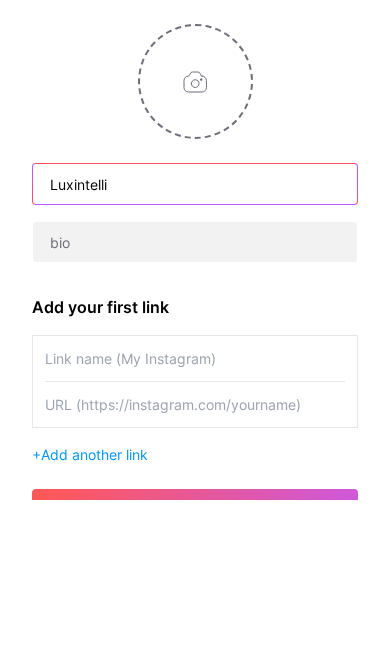 type on "Luxintelli" 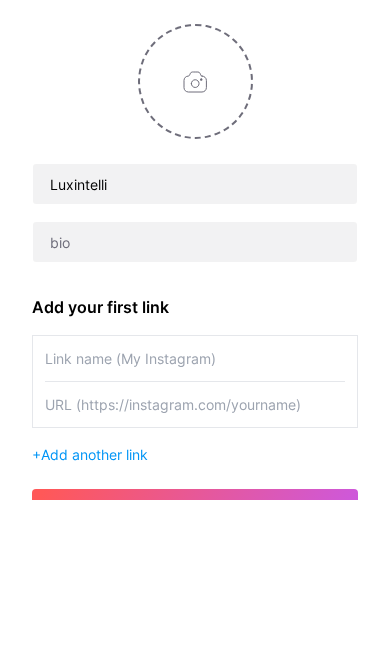 scroll, scrollTop: 164, scrollLeft: 0, axis: vertical 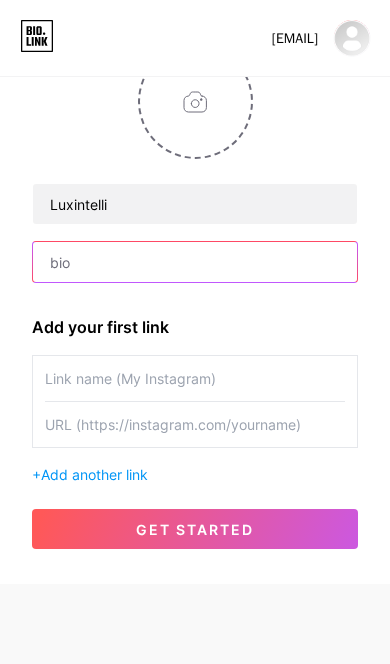 click at bounding box center [195, 262] 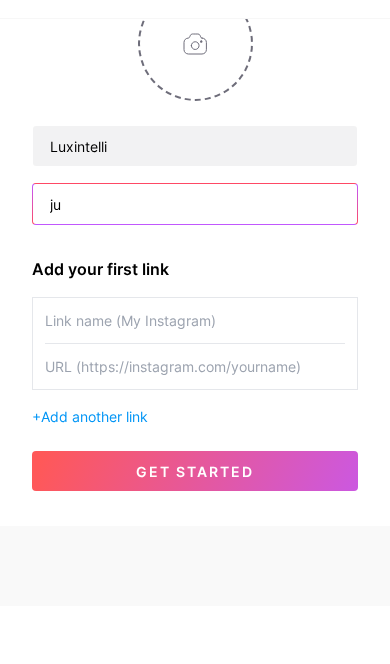 type on "j" 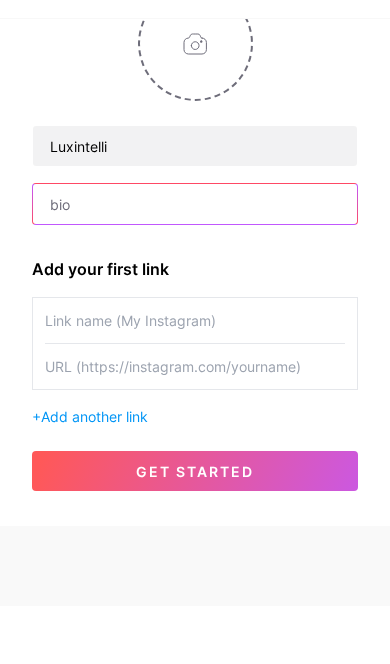 scroll, scrollTop: 222, scrollLeft: 0, axis: vertical 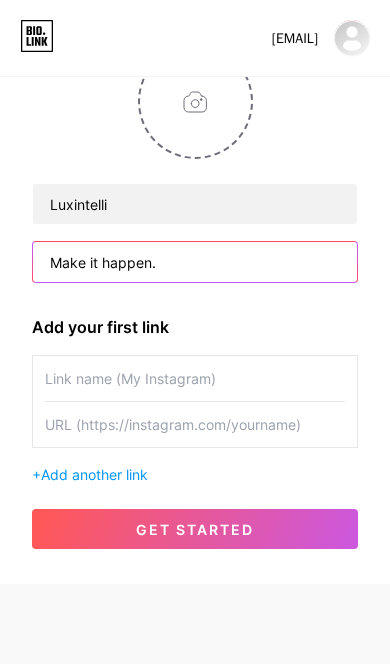 type on "Make it happen." 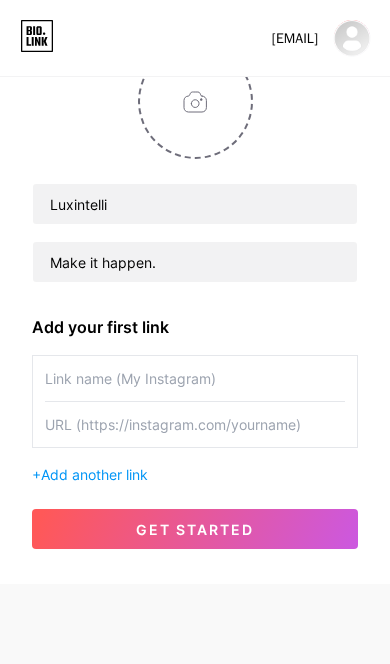 click at bounding box center (195, 424) 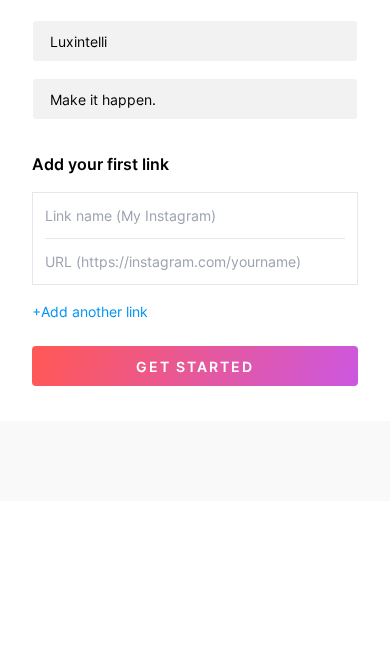 paste on "https://[DOMAIN]/l/ctguel?_gl=1*nyeyaj*_ga*NjQwNDU0NDg0LjE3NTQwMzA0MjY.*_ga_6LJN6D94N6*czE3NTQyOTEyMjEkbzIkZzEkdDE3NTQyOTEyMzIkajQ5JGwwJGgw" 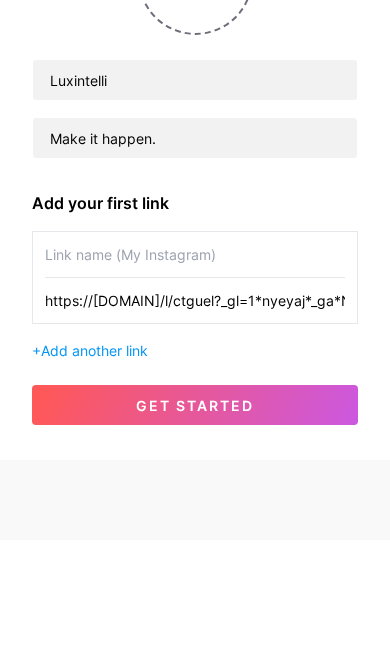 type on "https://[DOMAIN]/l/ctguel?_gl=1*nyeyaj*_ga*NjQwNDU0NDg0LjE3NTQwMzA0MjY.*_ga_6LJN6D94N6*czE3NTQyOTEyMjEkbzIkZzEkdDE3NTQyOTEyMzIkajQ5JGwwJGgw" 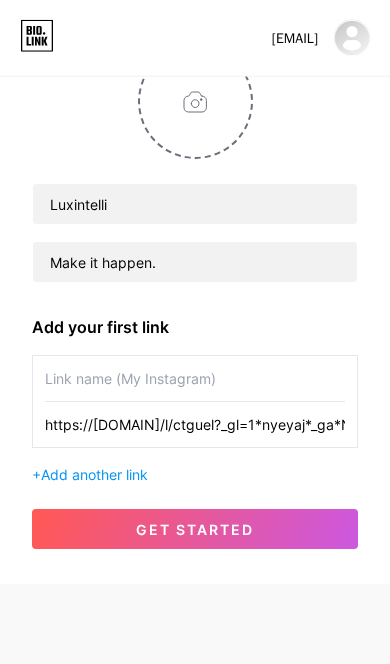 click on "https://[DOMAIN]/l/ctguel?_gl=1*nyeyaj*_ga*NjQwNDU0NDg0LjE3NTQwMzA0MjY.*_ga_6LJN6D94N6*czE3NTQyOTEyMjEkbzIkZzEkdDE3NTQyOTEyMzIkajQ5JGwwJGgw" at bounding box center (195, 424) 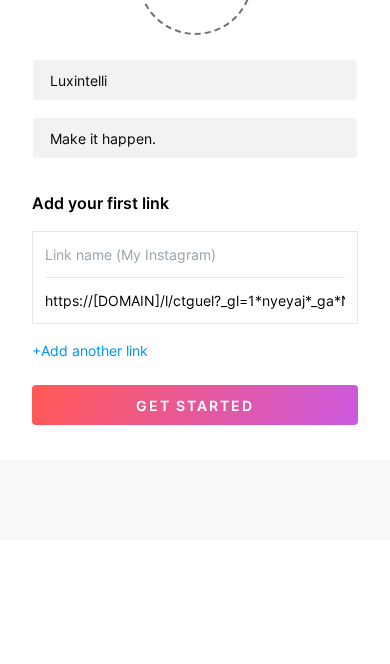 click at bounding box center (195, 378) 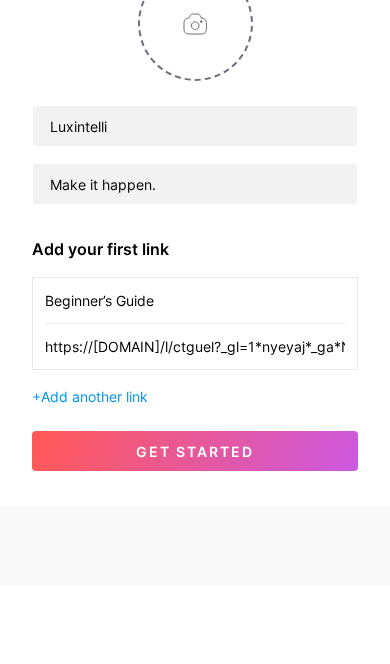 scroll, scrollTop: 260, scrollLeft: 0, axis: vertical 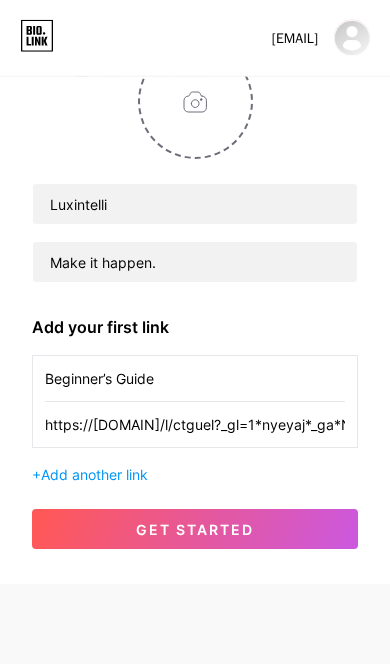 click on "Beginner’s Guide" at bounding box center (195, 378) 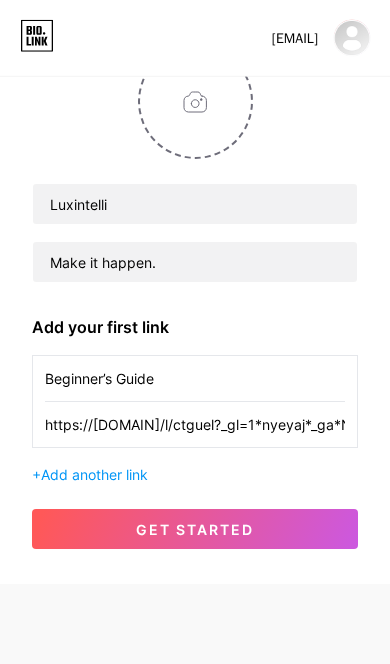 scroll, scrollTop: 260, scrollLeft: 0, axis: vertical 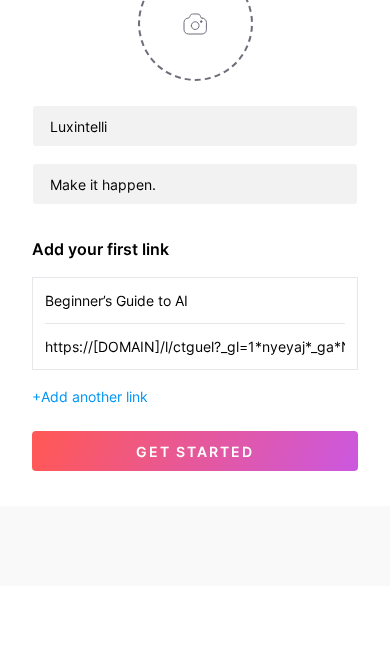 type on "Beginner’s Guide to AI" 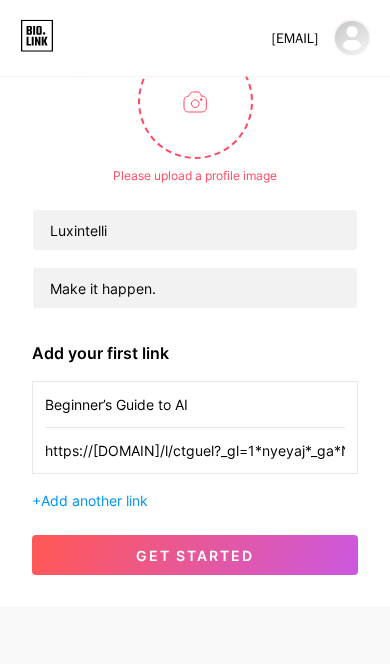 click on "get started" at bounding box center (195, 555) 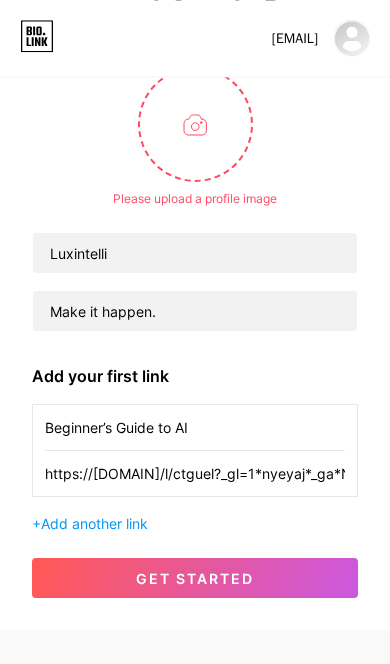scroll, scrollTop: 120, scrollLeft: 0, axis: vertical 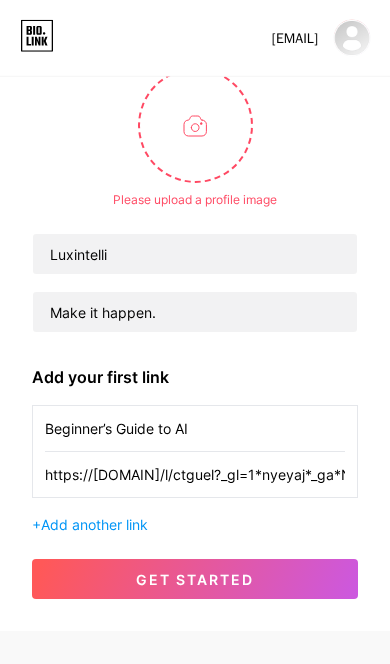 click at bounding box center (195, 125) 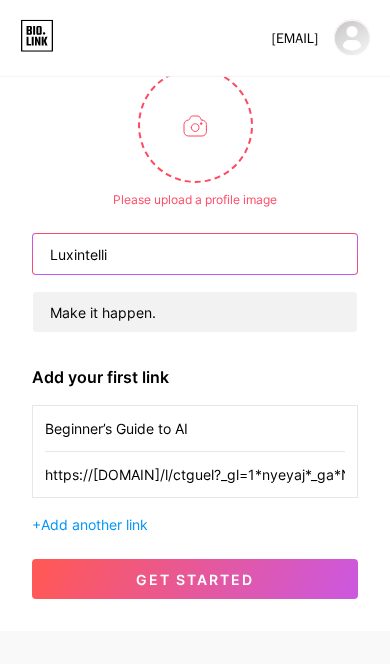 click on "Luxintelli" at bounding box center (195, 254) 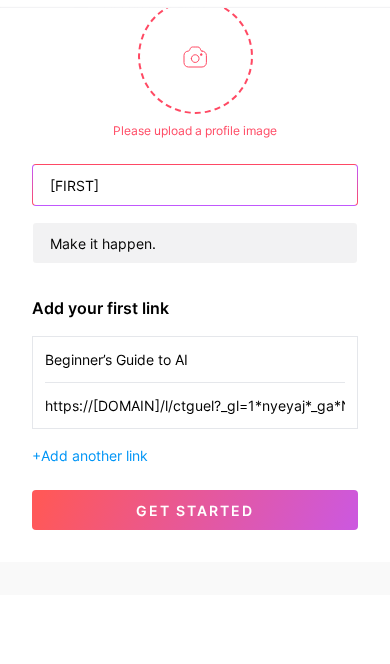 type on "[FIRST]" 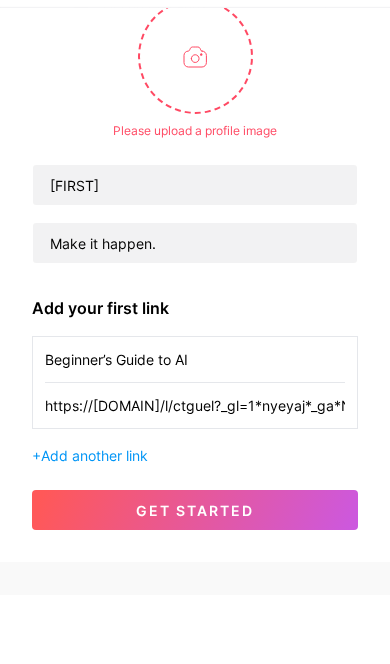 scroll, scrollTop: 190, scrollLeft: 0, axis: vertical 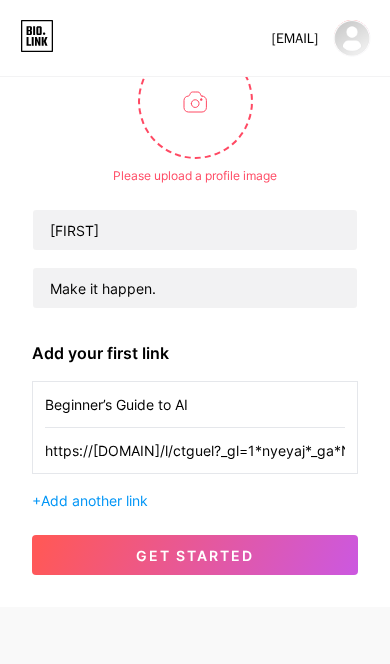 click at bounding box center [195, 101] 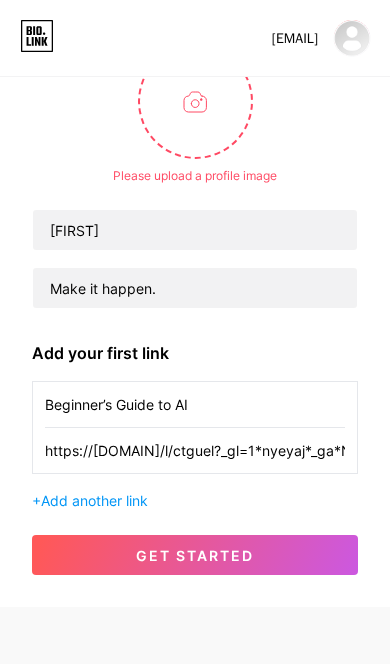 type on "C:\fakepath\image.jpg" 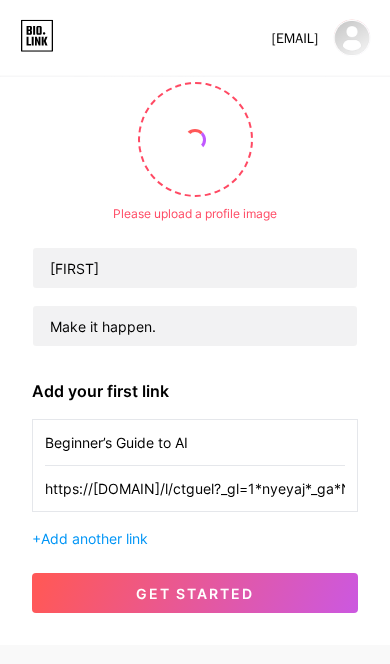 scroll, scrollTop: 108, scrollLeft: 0, axis: vertical 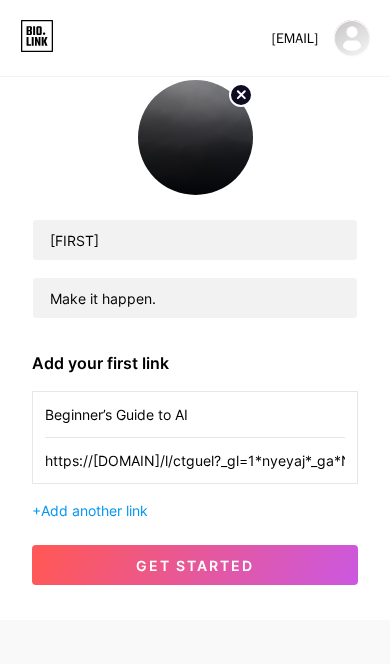 click on "get started" at bounding box center [195, 565] 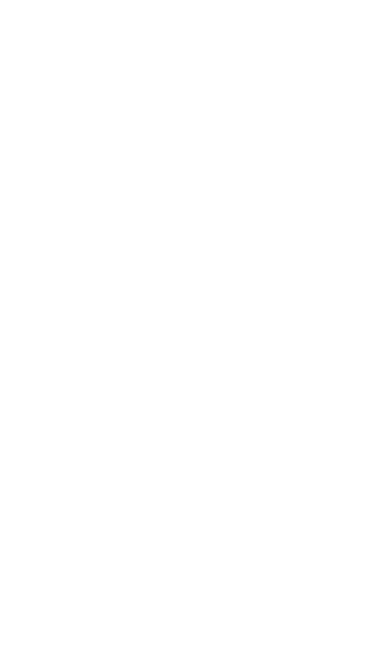 scroll, scrollTop: 0, scrollLeft: 0, axis: both 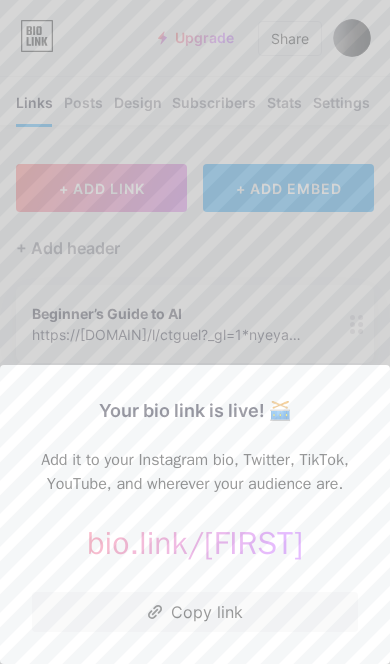 click on "Copy link" at bounding box center (195, 612) 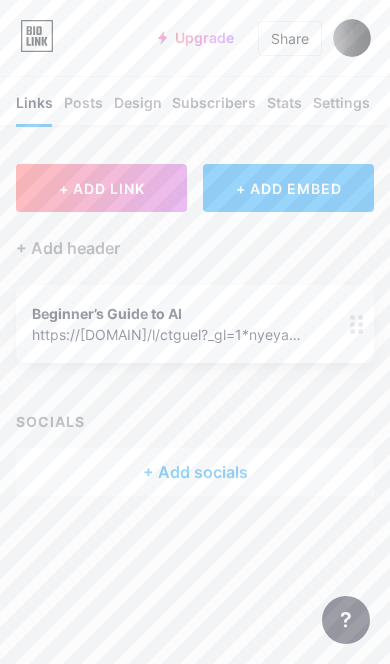 click at bounding box center (352, 38) 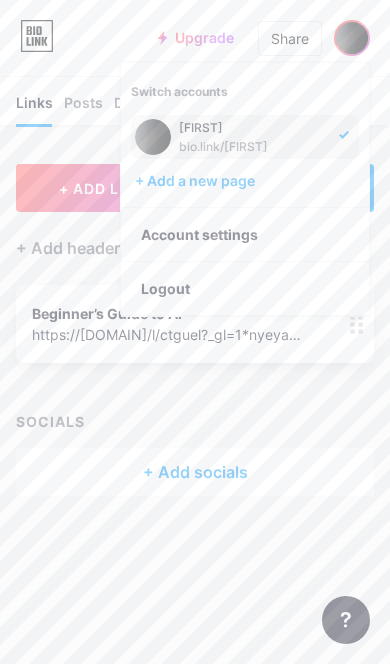 click on "+ ADD LINK     + ADD EMBED
+ Add header
Beginner’s Guide to AI
https://[DOMAIN]/l/ctguel?_gl=1*nyeyaj*_ga*NjQwNDU0NDg0LjE3NTQwMzA0MjY.*_ga_6LJN6D94N6*czE3NTQyOTEyMjEkbzIkZzEkdDE3NTQyOTEyMzIkajQ5JGwwJGgw
0
SOCIALS     + Add socials" at bounding box center (195, 330) 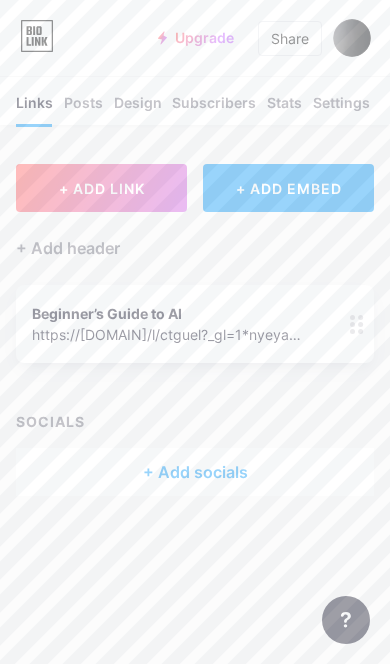 click at bounding box center [352, 38] 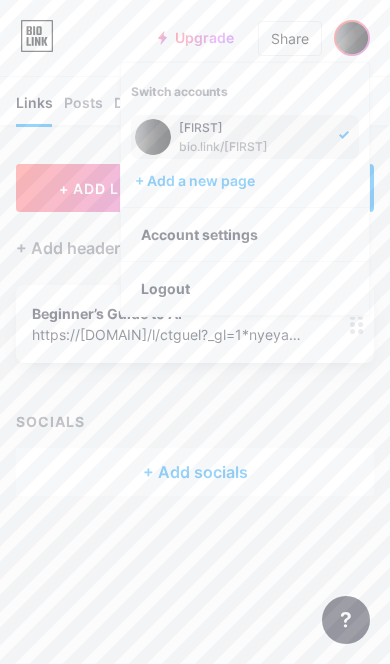 click on "SOCIALS" at bounding box center [195, 421] 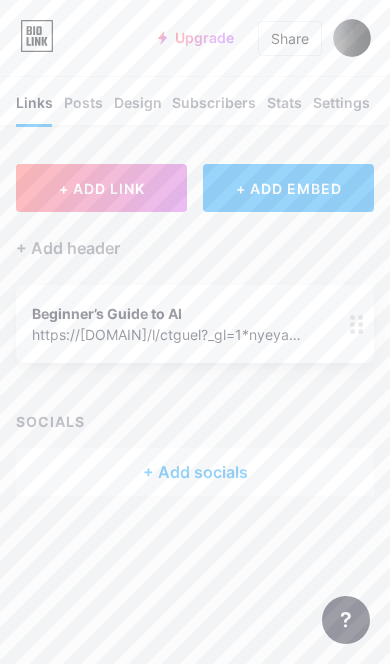 click on "Settings" at bounding box center [341, 108] 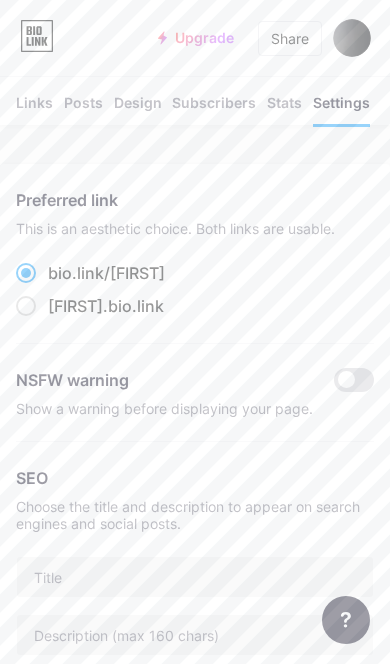 click on "bio.link/ [FIRST]" at bounding box center [90, 273] 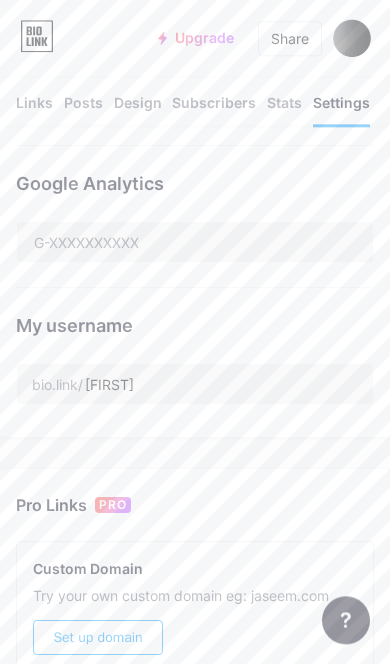 scroll, scrollTop: 557, scrollLeft: 0, axis: vertical 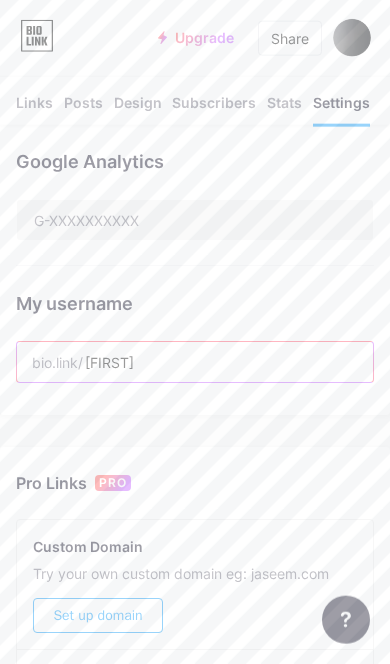 click on "[FIRST]" at bounding box center (195, 362) 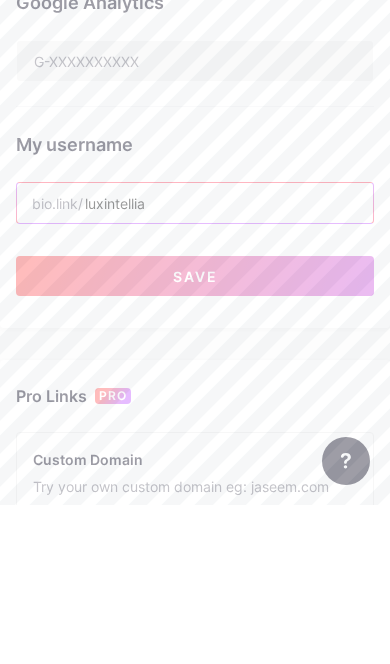 type on "luxintellia" 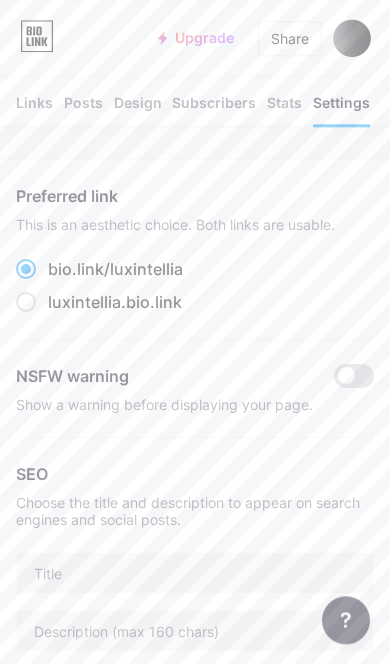 scroll, scrollTop: 0, scrollLeft: 0, axis: both 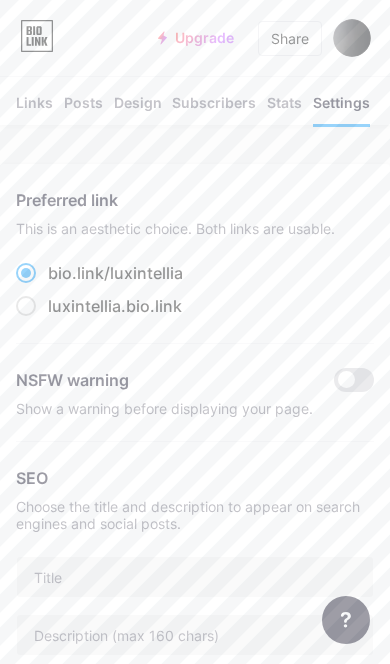 click at bounding box center (352, 38) 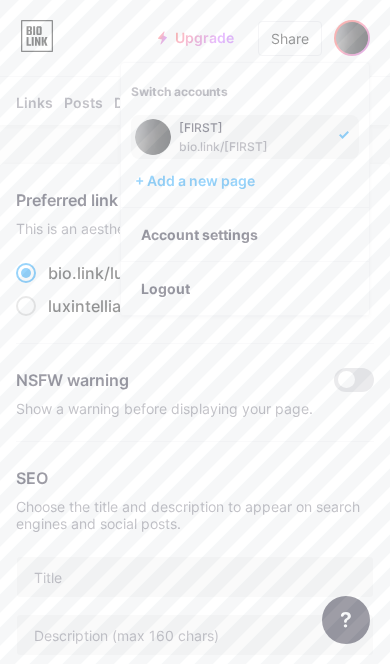 click on "[FIRST]" at bounding box center (253, 128) 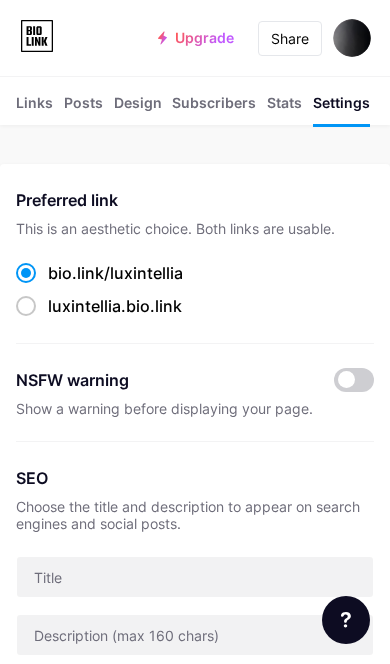 scroll, scrollTop: 0, scrollLeft: 0, axis: both 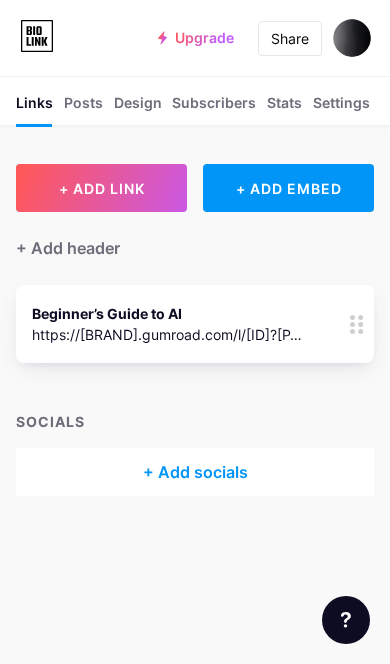click 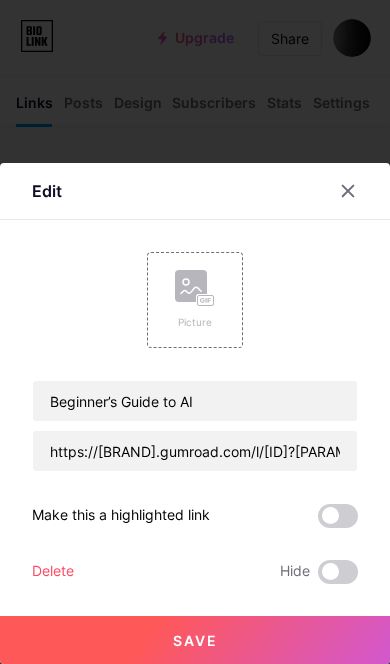 click at bounding box center [360, 191] 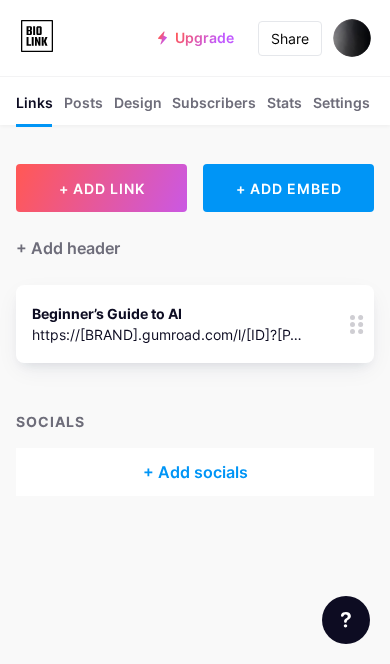 click on "Posts" at bounding box center [83, 108] 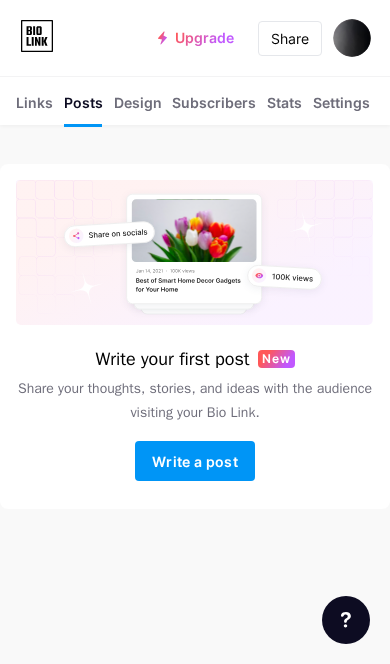 click on "Links" at bounding box center (34, 108) 